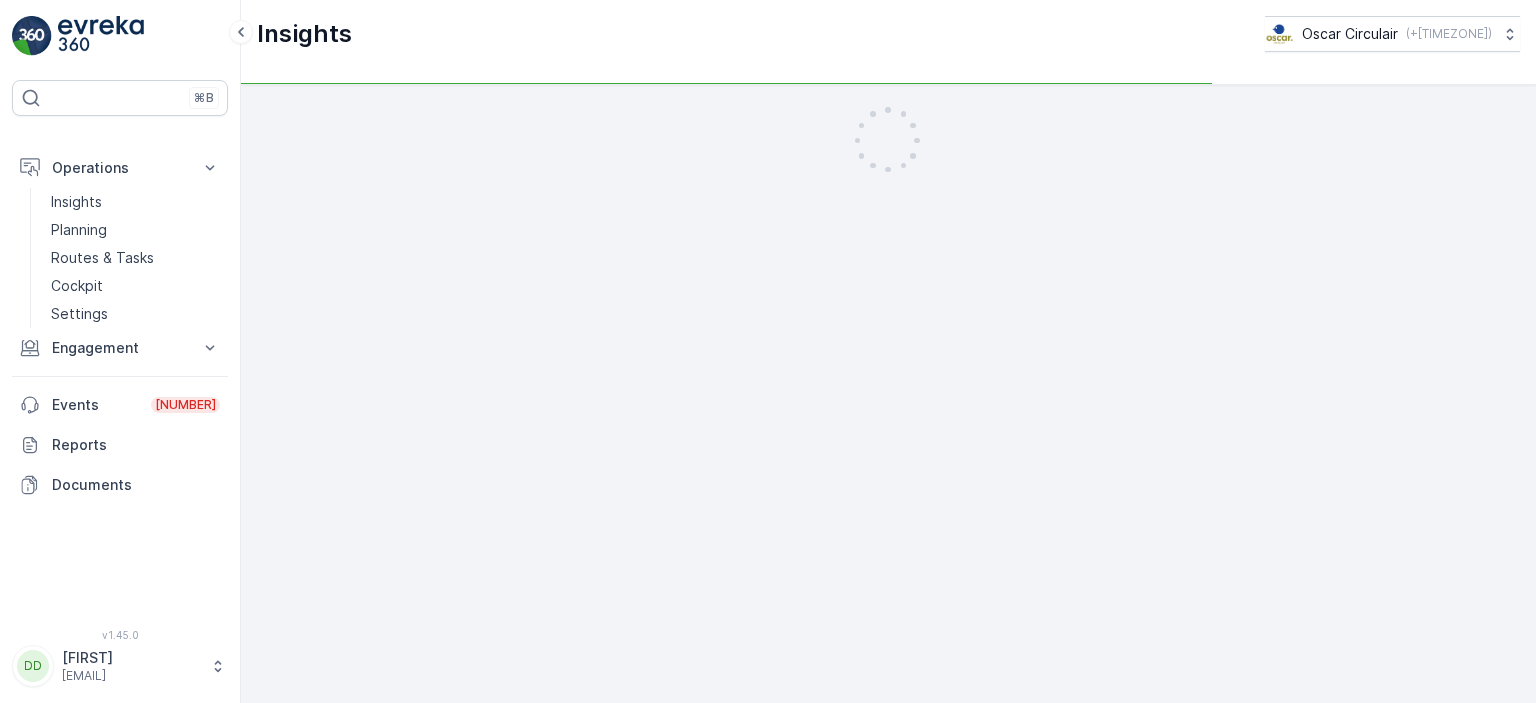 scroll, scrollTop: 0, scrollLeft: 0, axis: both 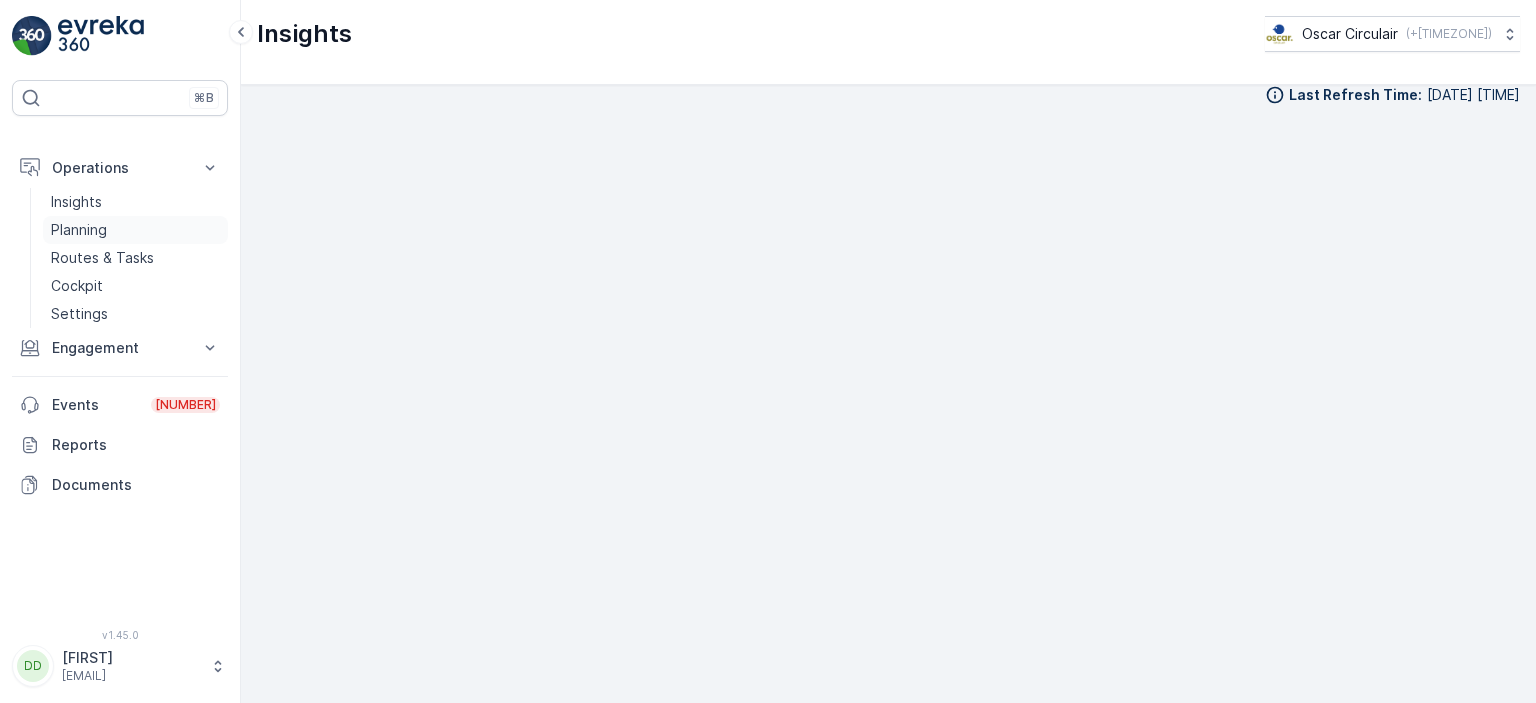 click on "Planning" at bounding box center [79, 230] 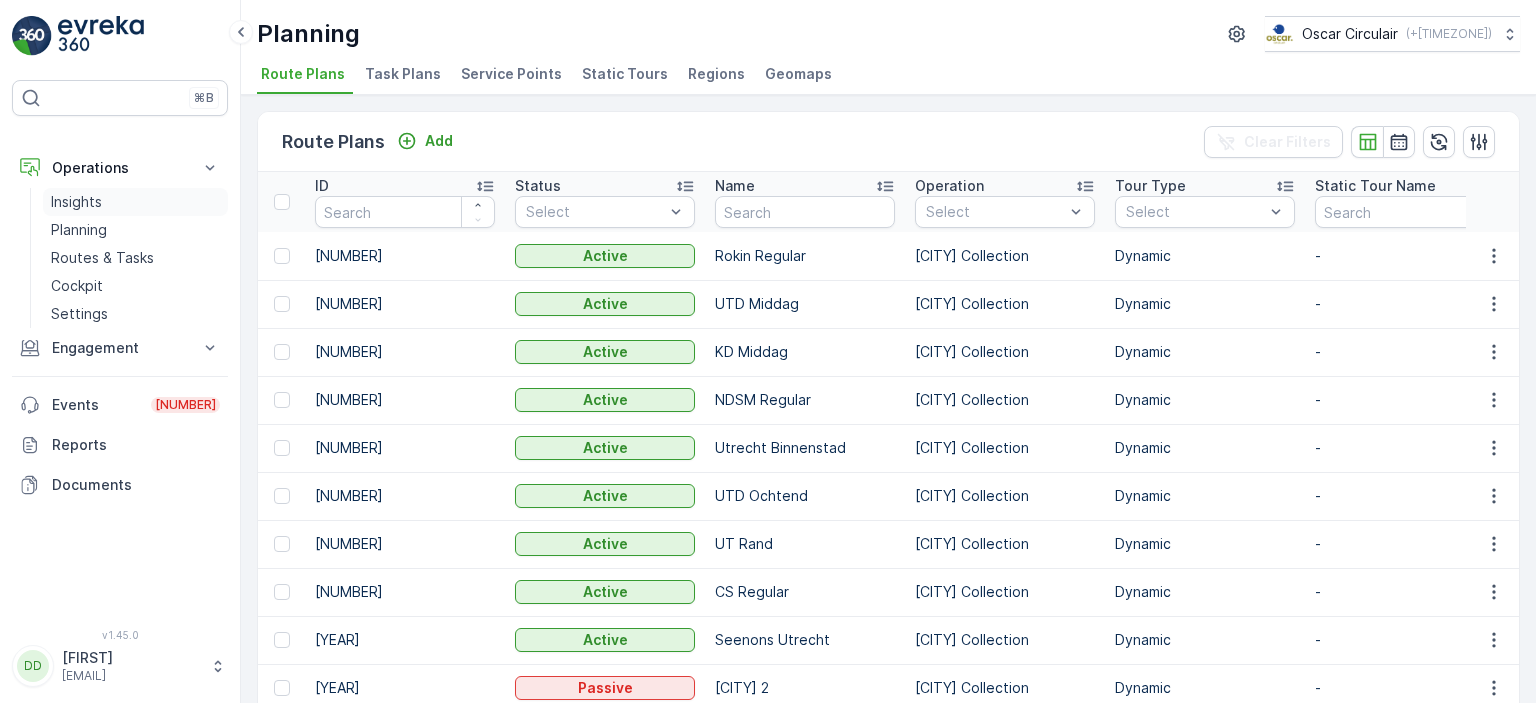 click on "Insights" at bounding box center (76, 202) 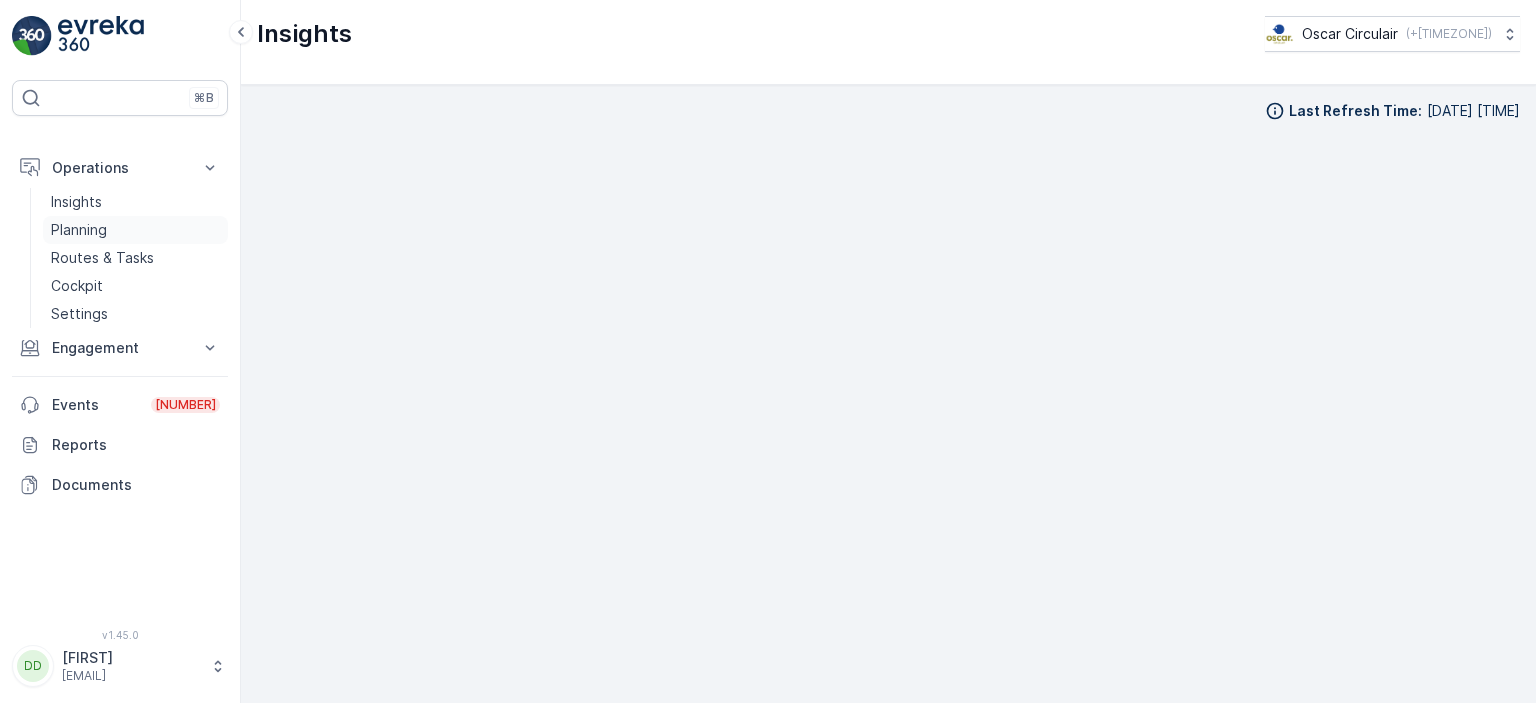 click on "Planning" at bounding box center (79, 230) 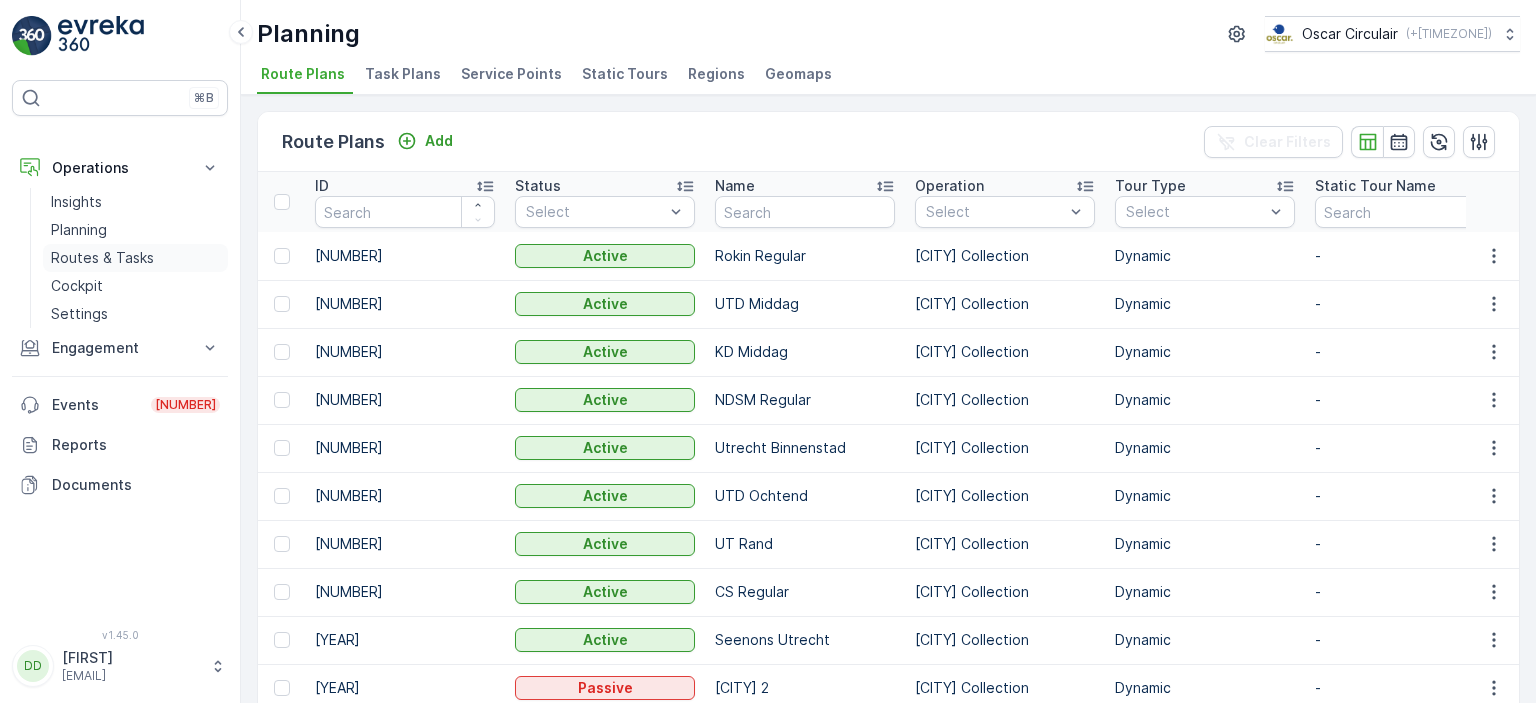 click on "Routes & Tasks" at bounding box center [102, 258] 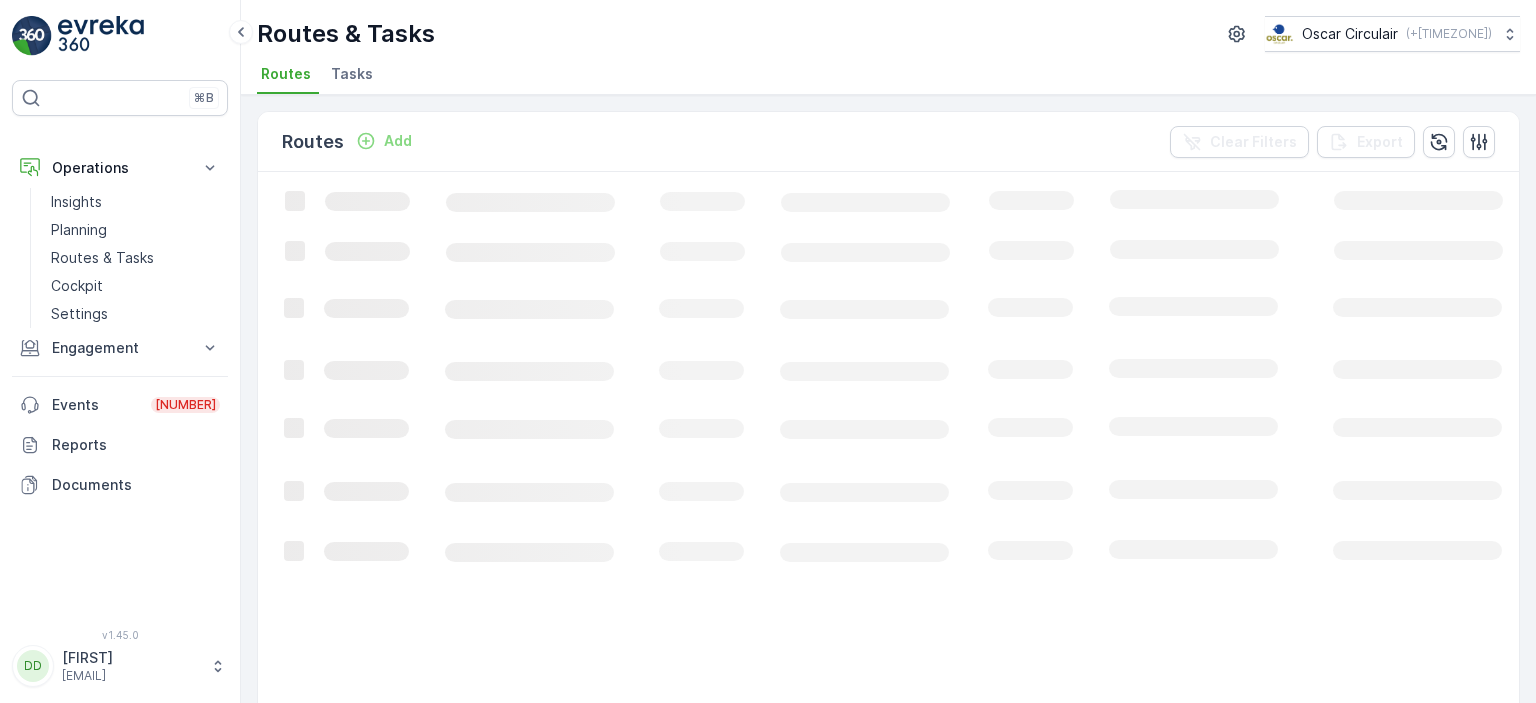 click on "Tasks" at bounding box center (352, 74) 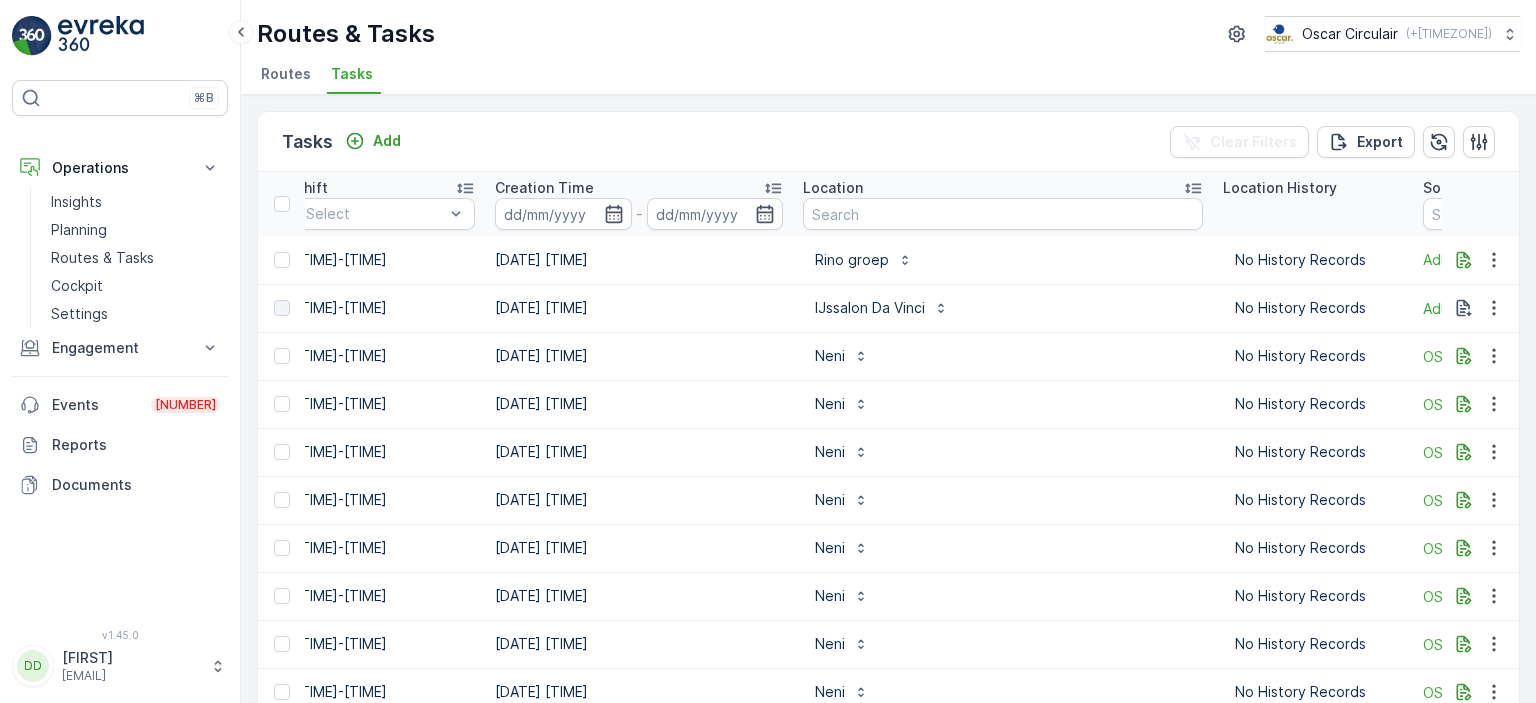scroll, scrollTop: 0, scrollLeft: 1460, axis: horizontal 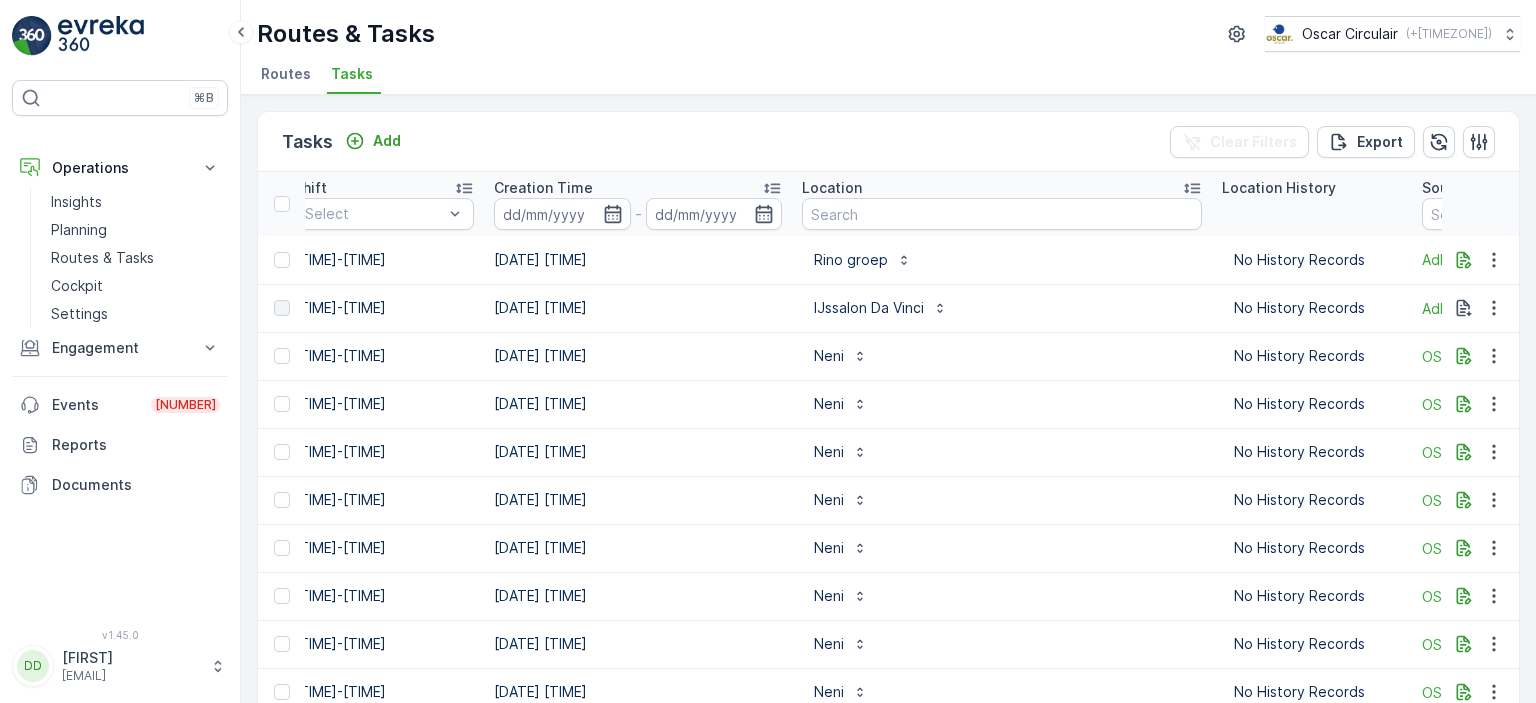 click at bounding box center [1002, 214] 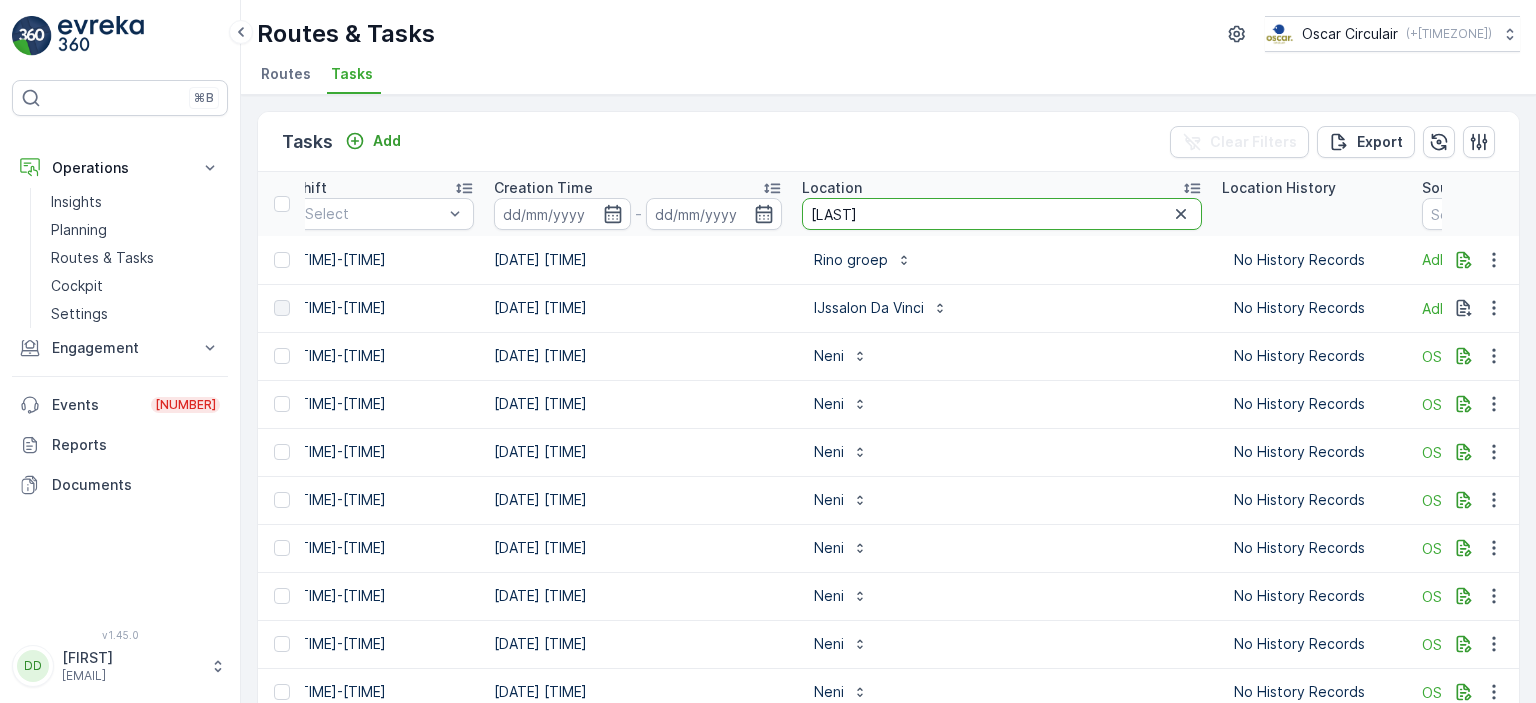 type on "Buurman" 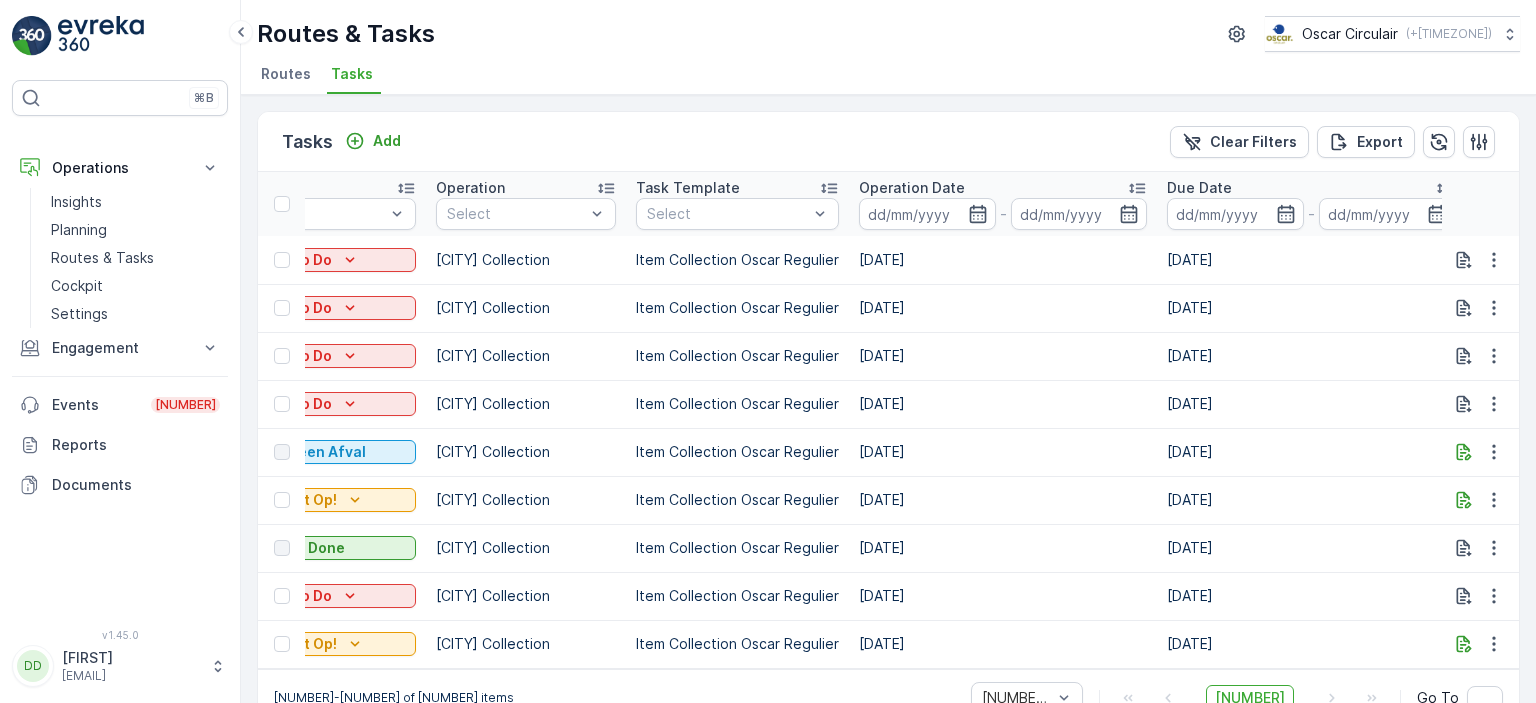 scroll, scrollTop: 0, scrollLeft: 0, axis: both 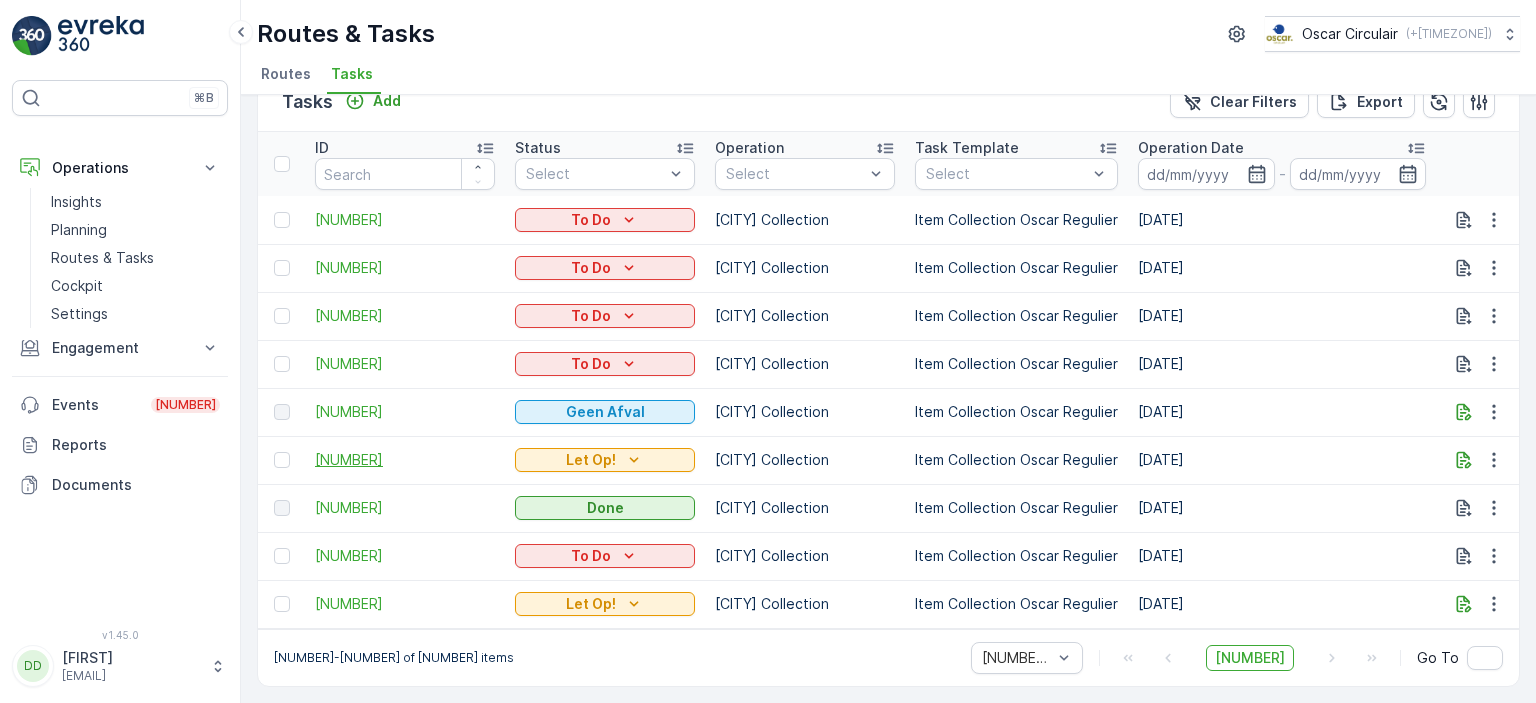 click on "[NUMBER]" at bounding box center (405, 460) 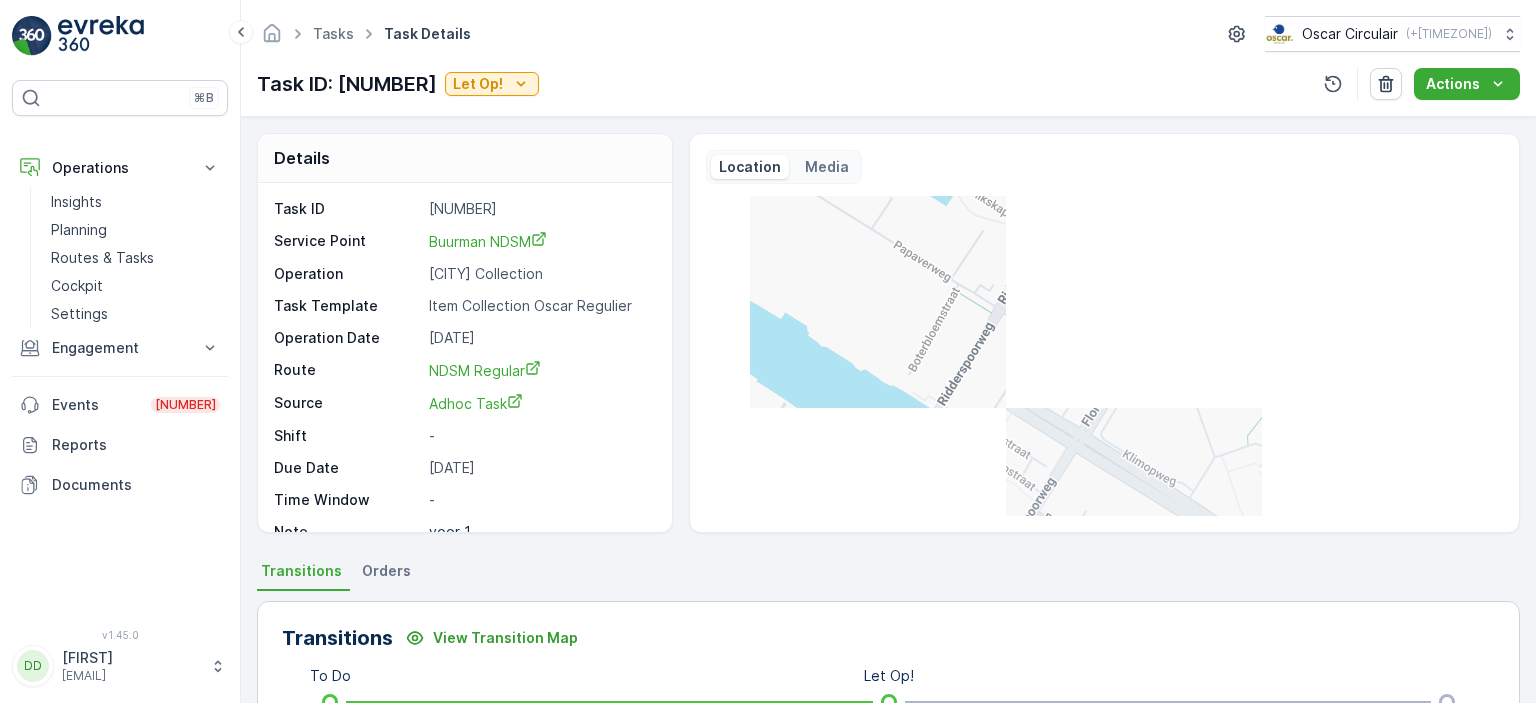 scroll, scrollTop: 24, scrollLeft: 0, axis: vertical 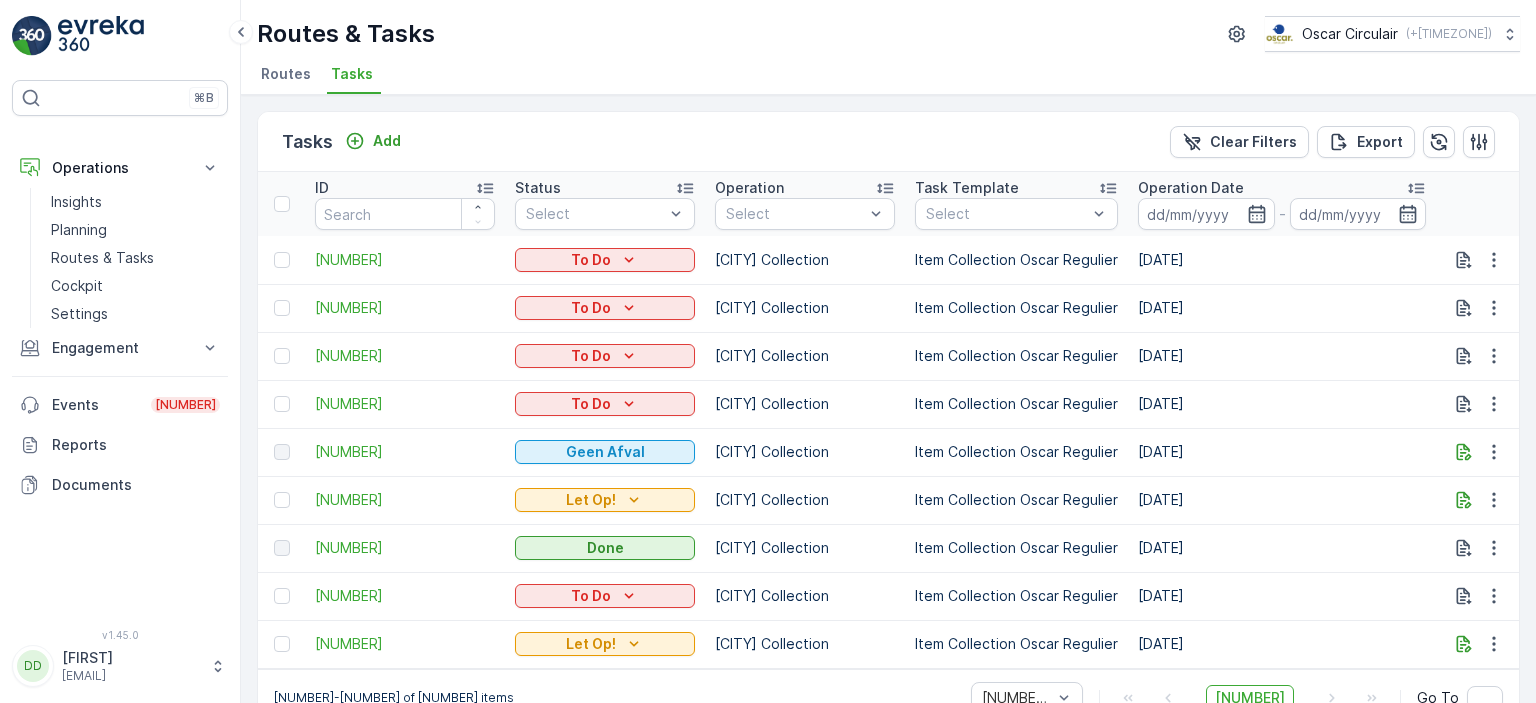 click on "[CITY] Collection" at bounding box center [805, 404] 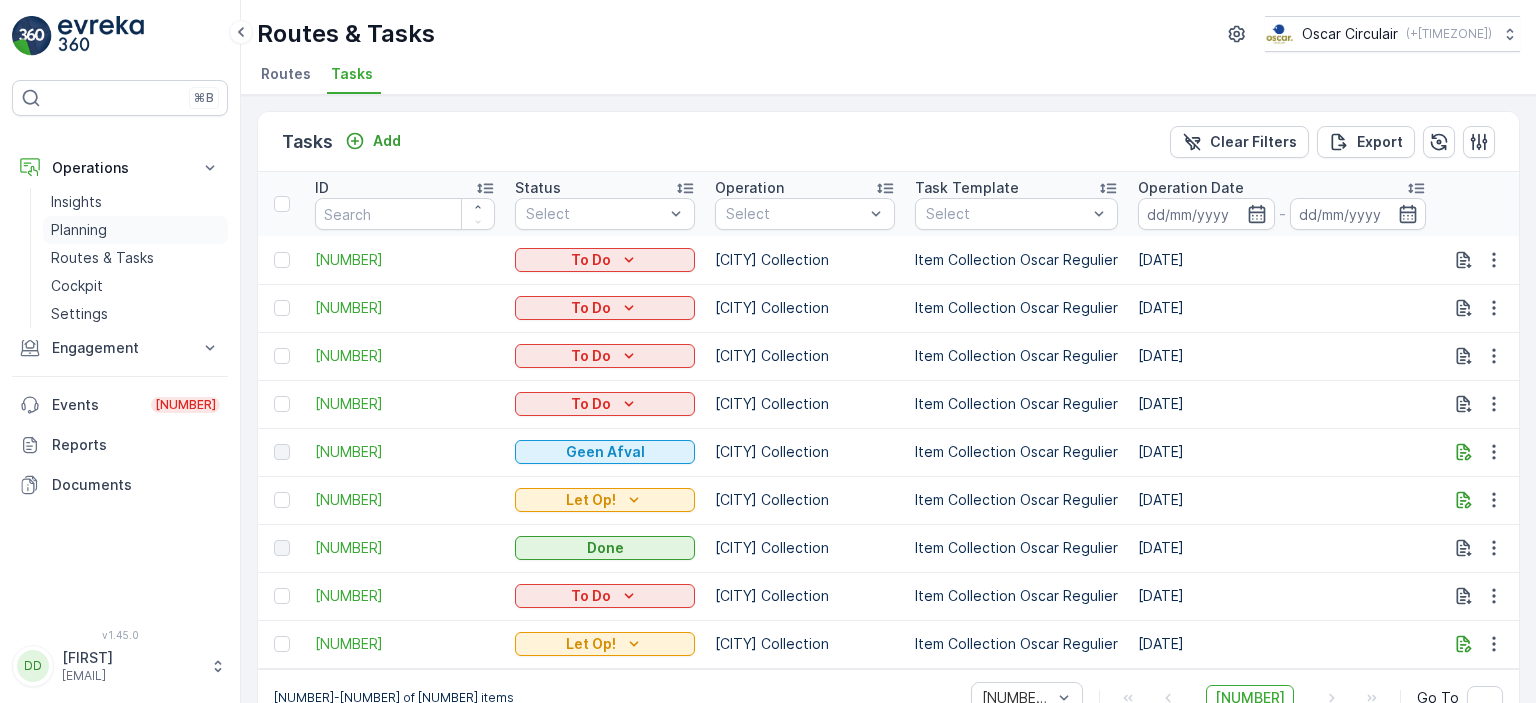 click on "Planning" at bounding box center (79, 230) 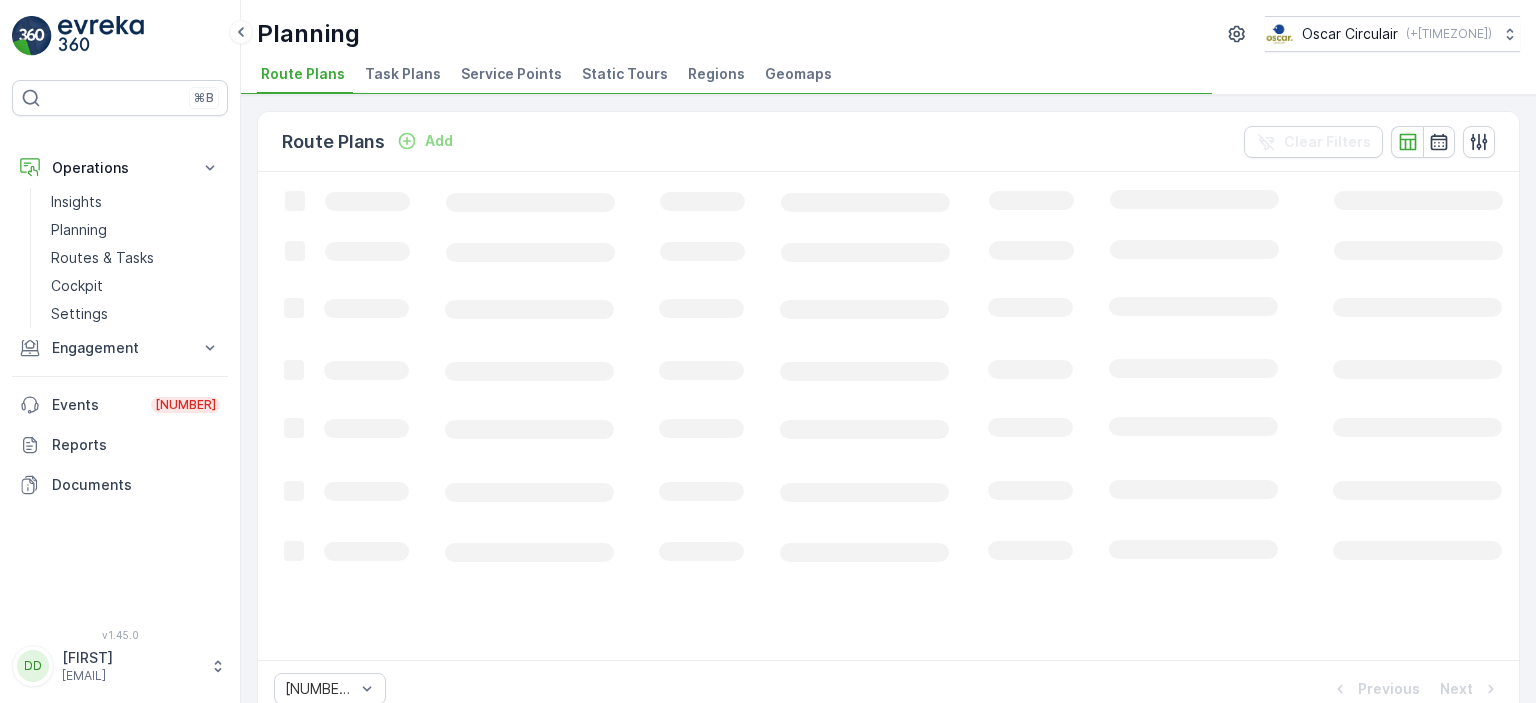click on "Task Plans" at bounding box center [403, 74] 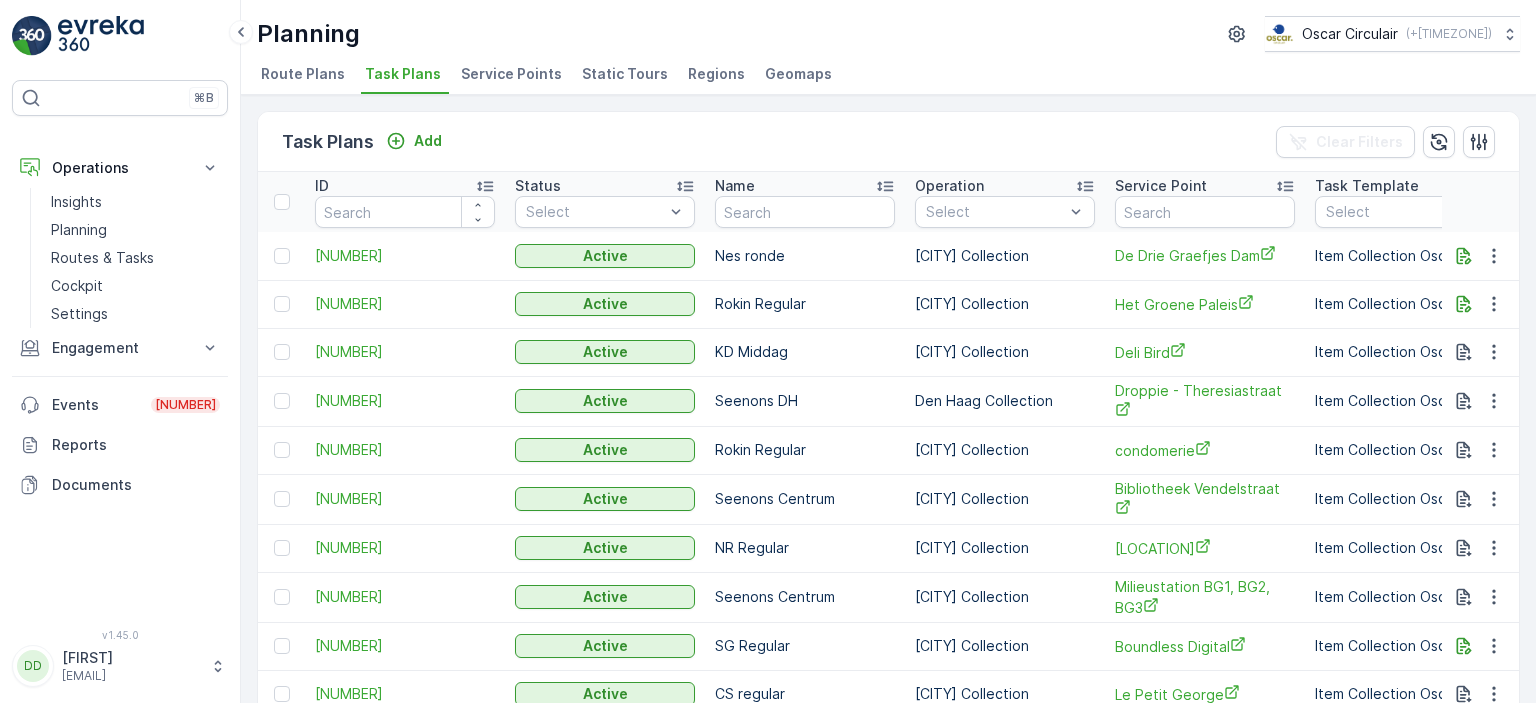 scroll, scrollTop: 0, scrollLeft: 664, axis: horizontal 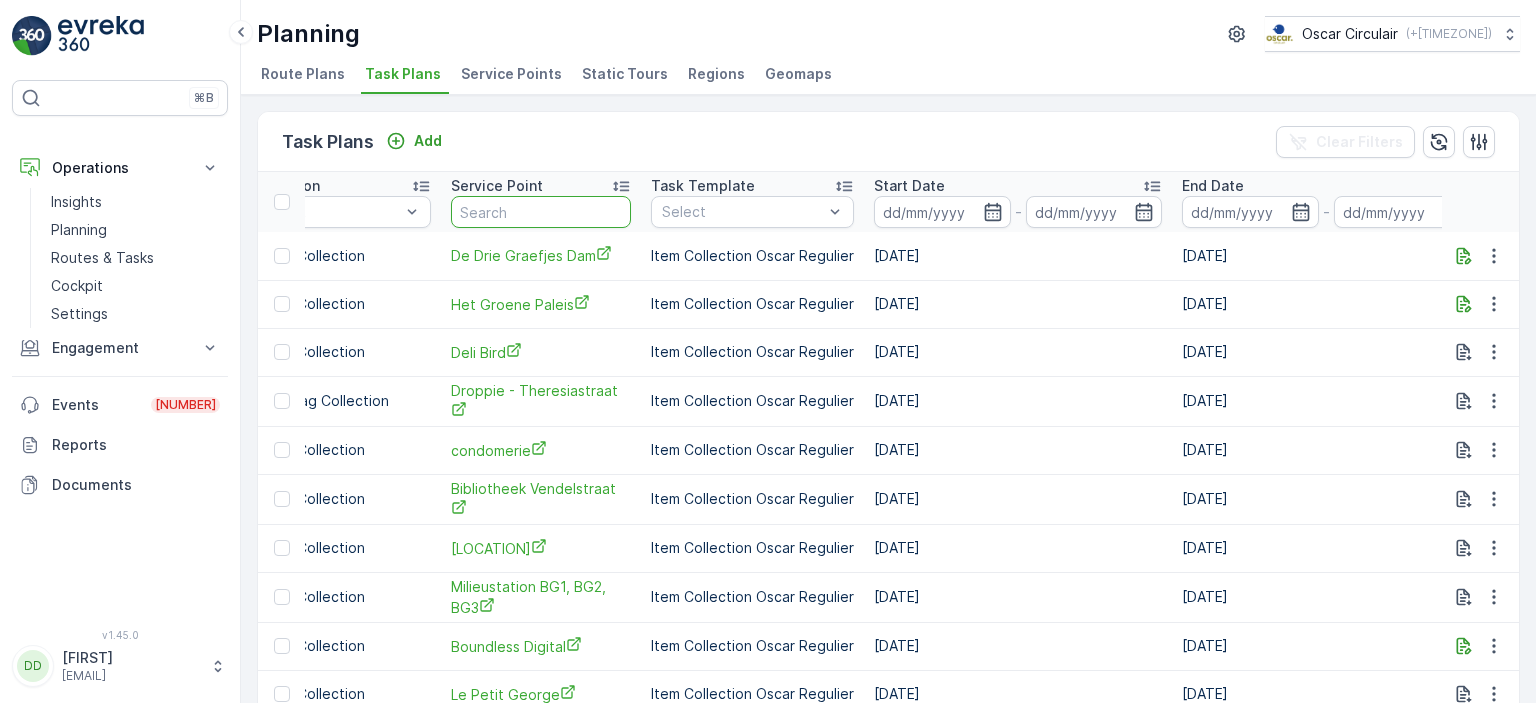 click at bounding box center (541, 212) 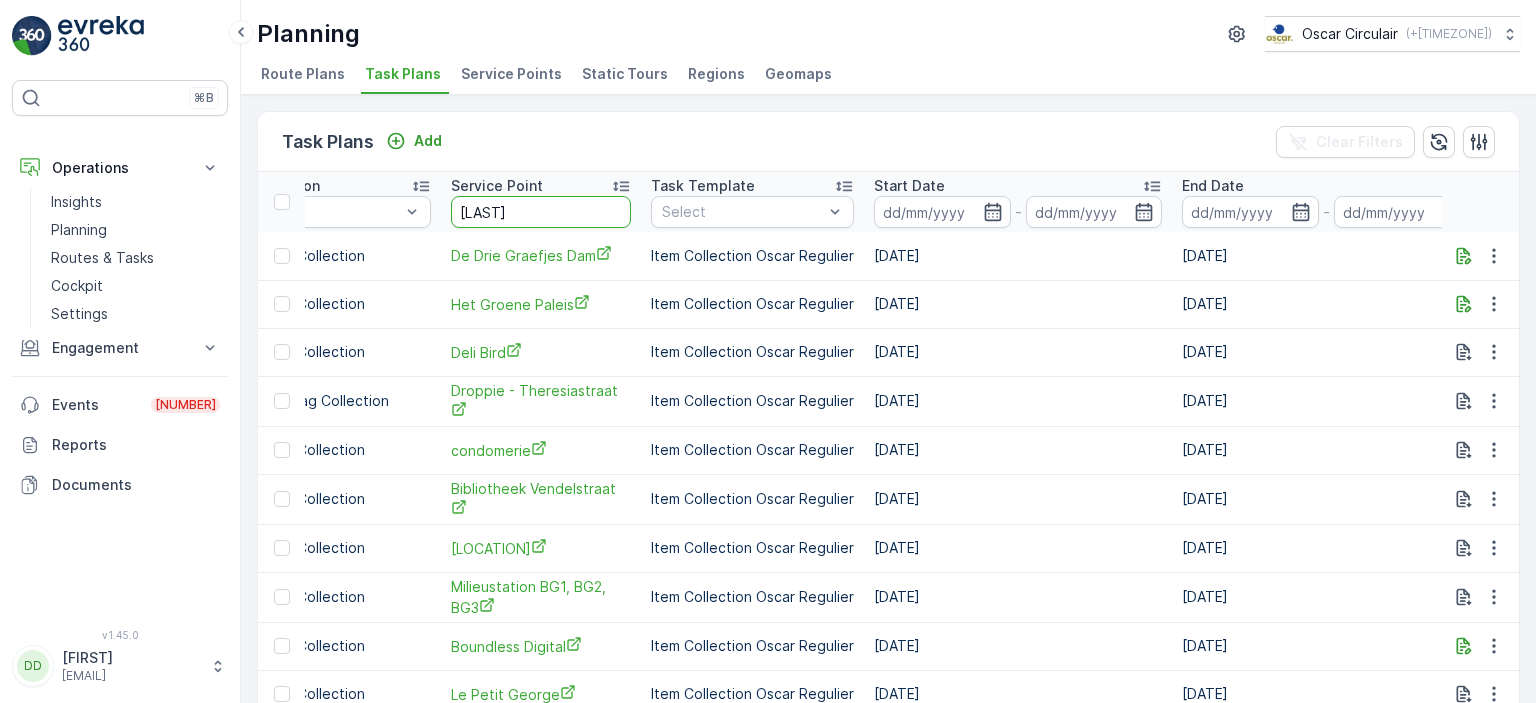 type on "Buurman" 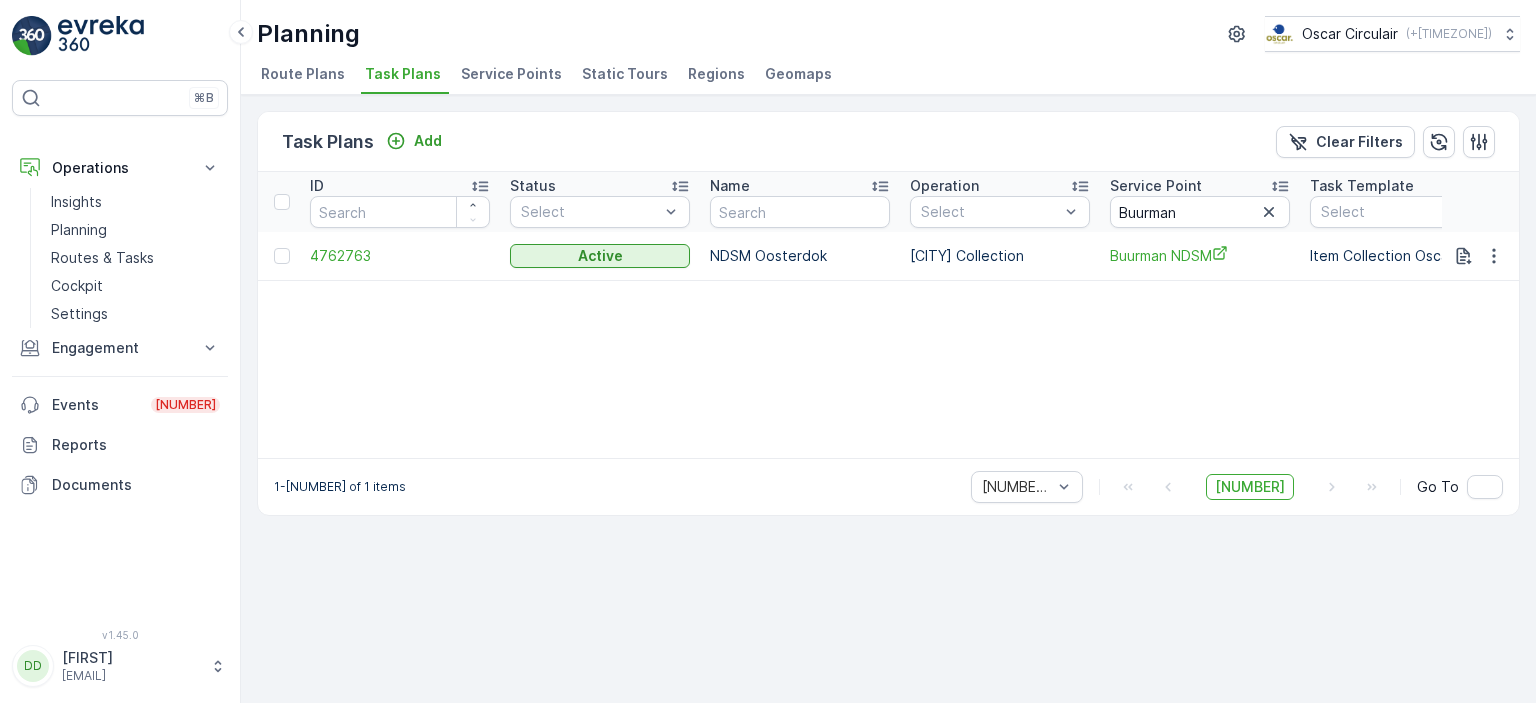 scroll, scrollTop: 0, scrollLeft: 0, axis: both 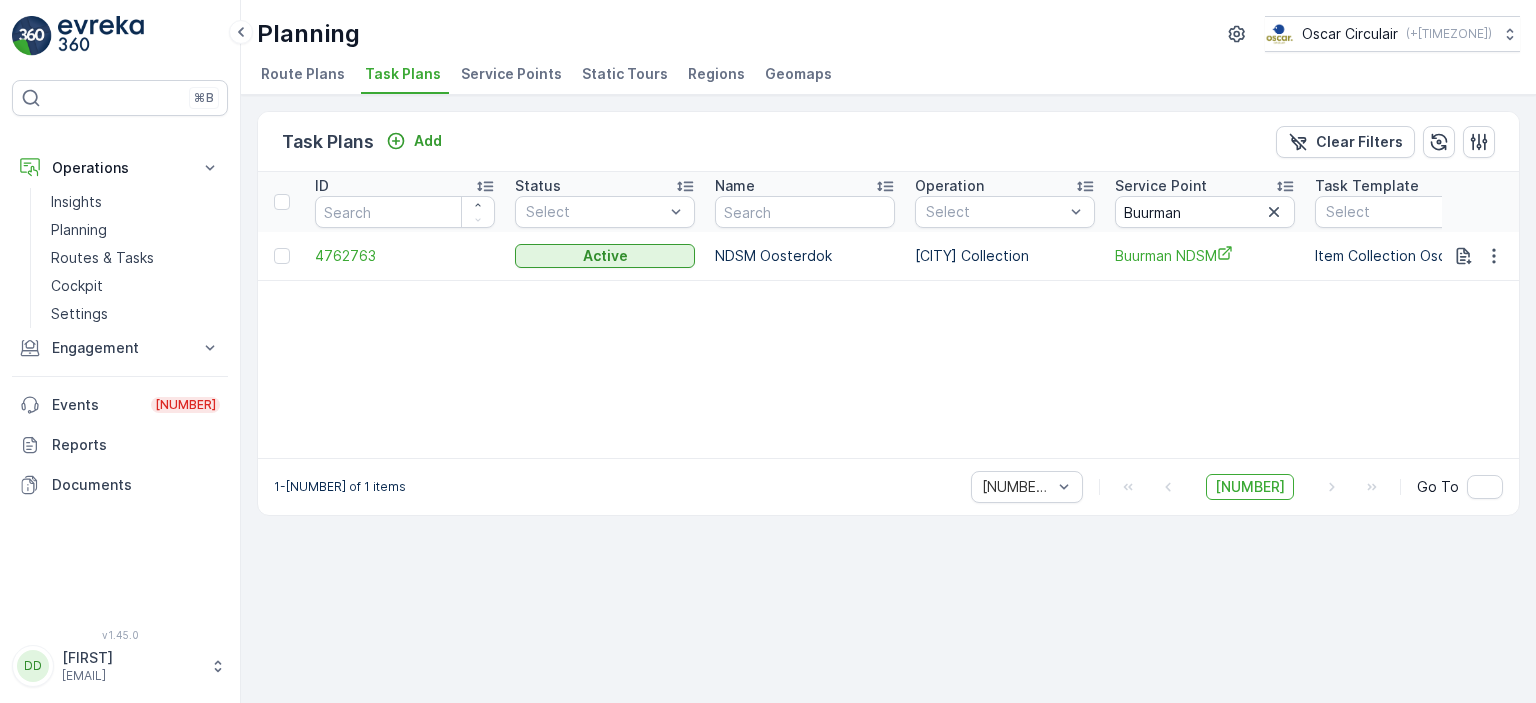 click on "4762763" at bounding box center (405, 256) 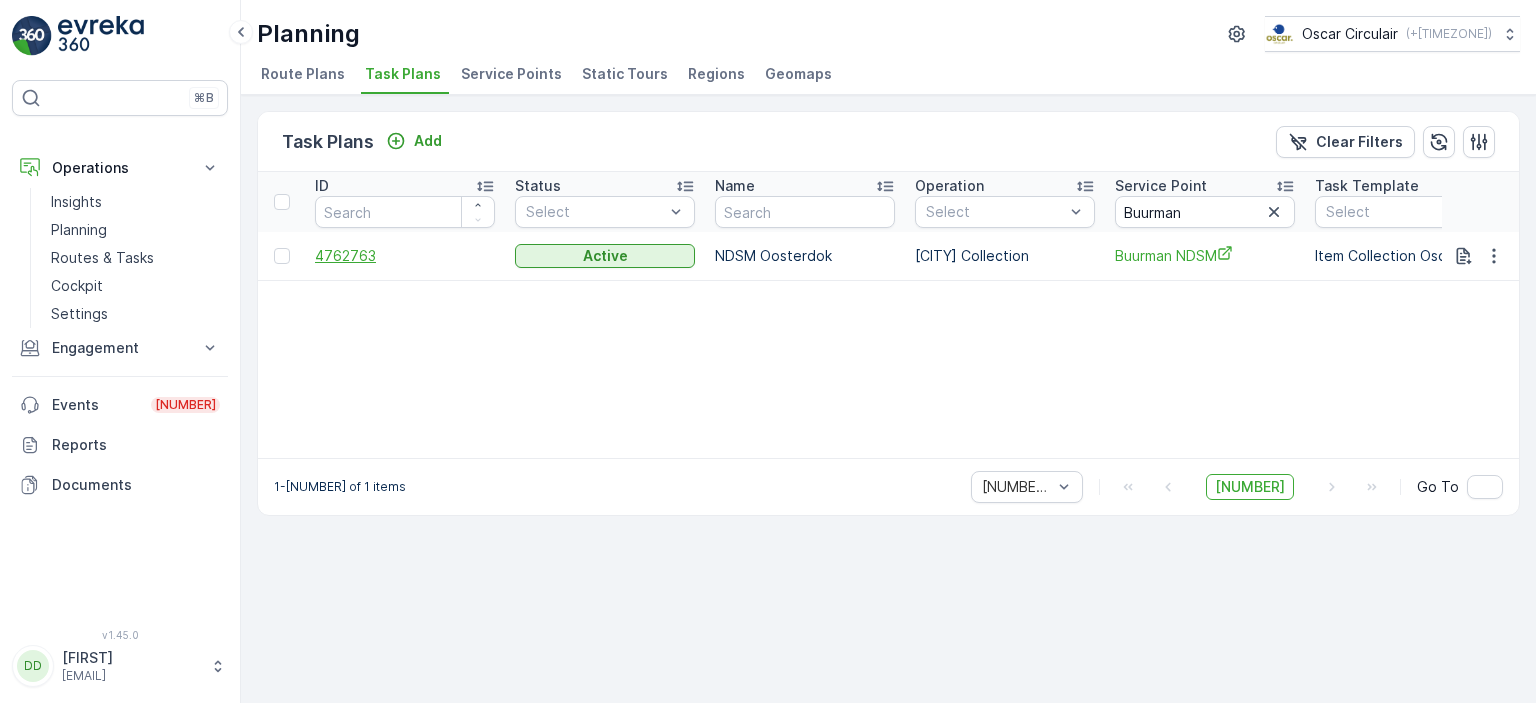 click on "4762763" at bounding box center (405, 256) 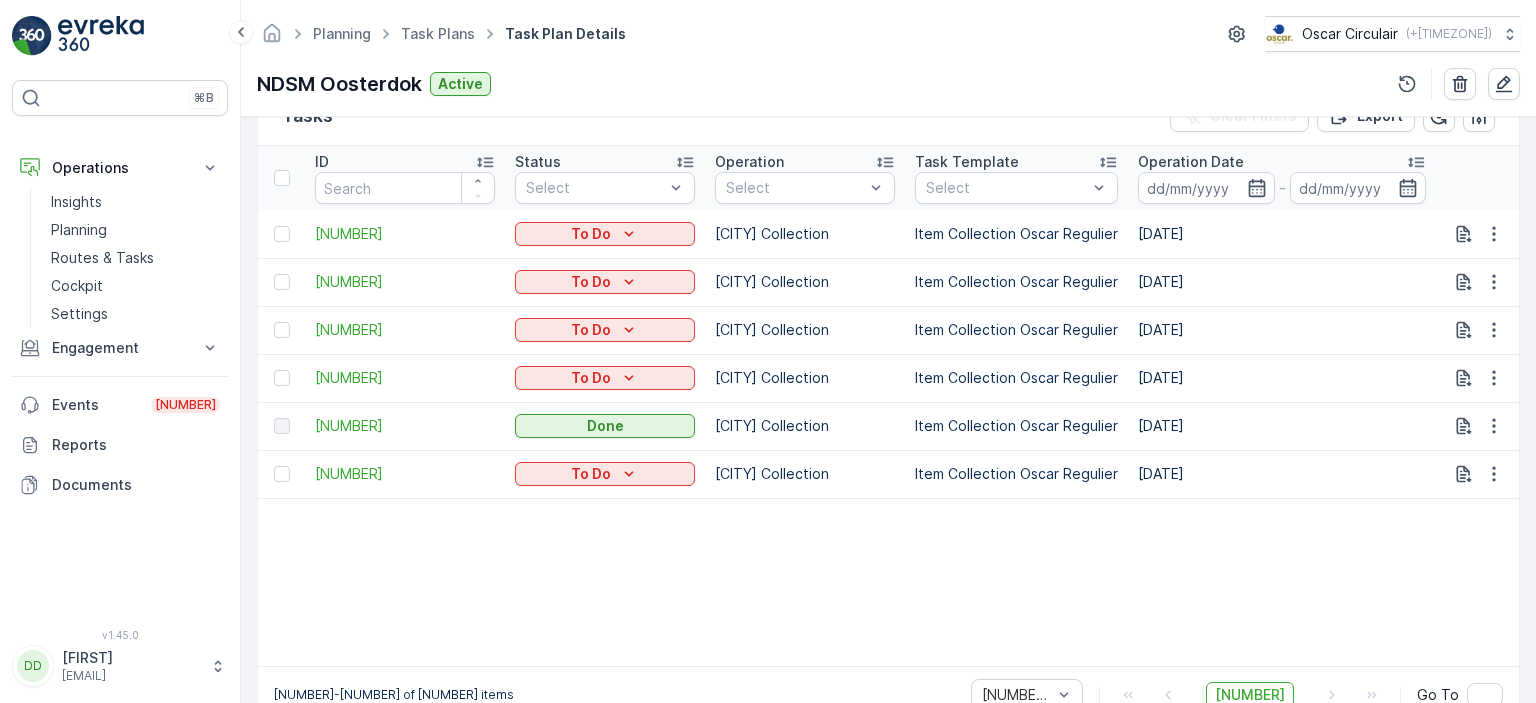 scroll, scrollTop: 572, scrollLeft: 0, axis: vertical 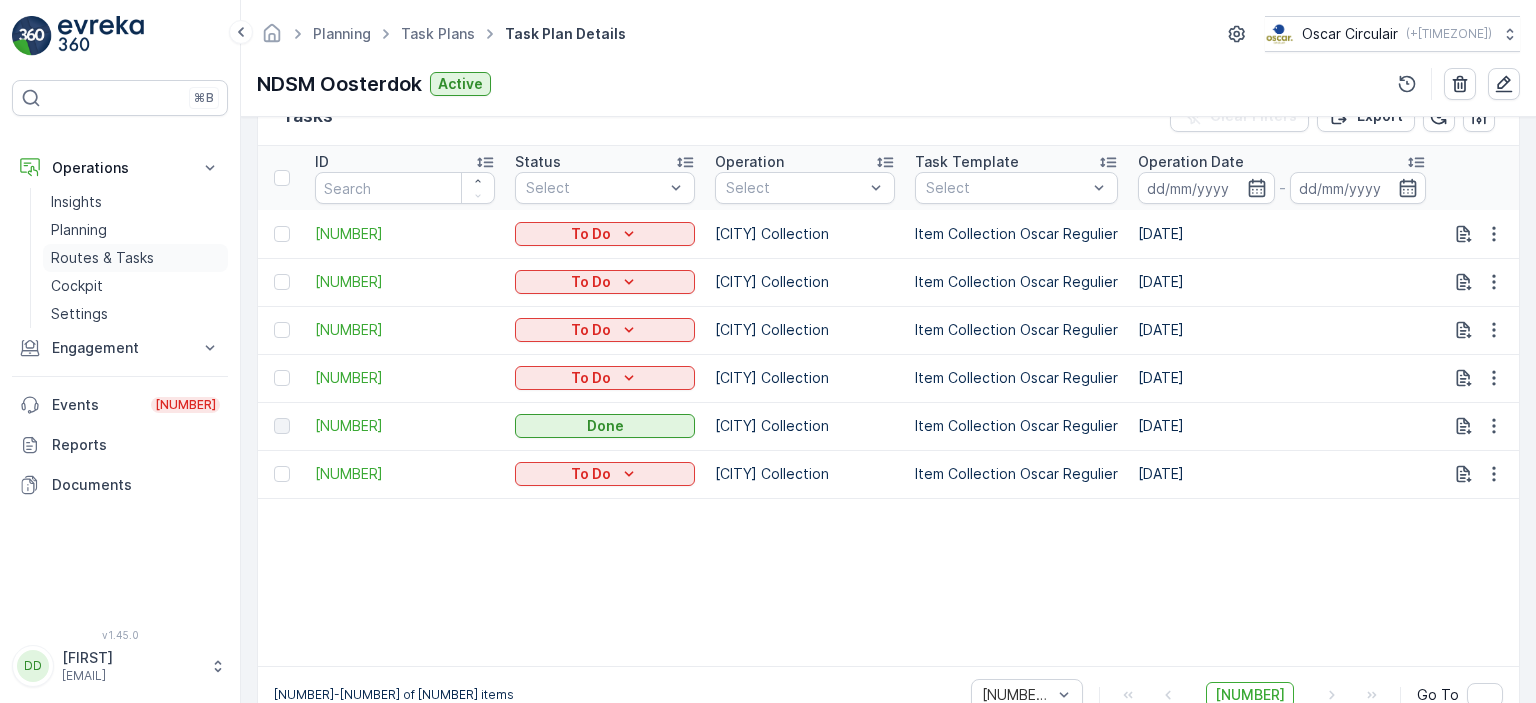 click on "Routes & Tasks" at bounding box center (135, 258) 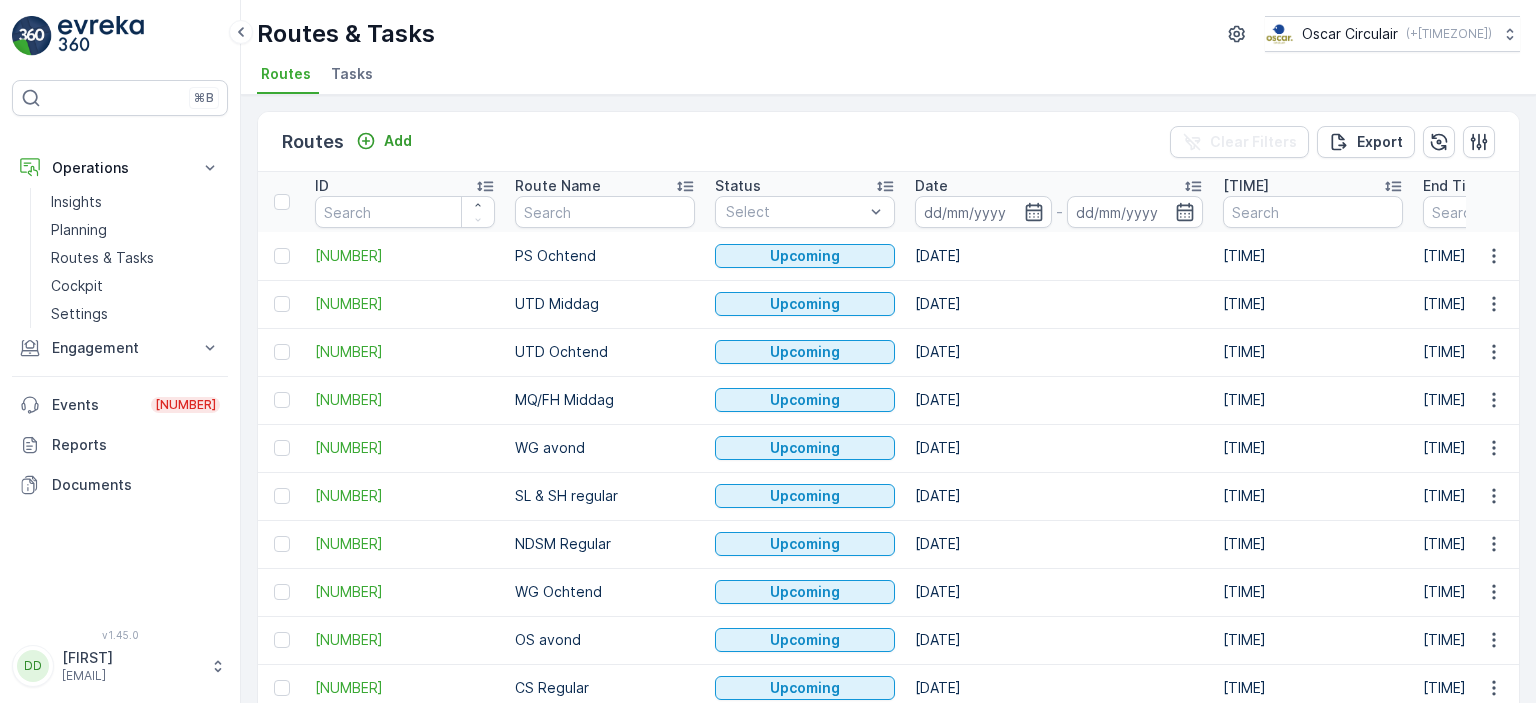click on "Tasks" at bounding box center [354, 77] 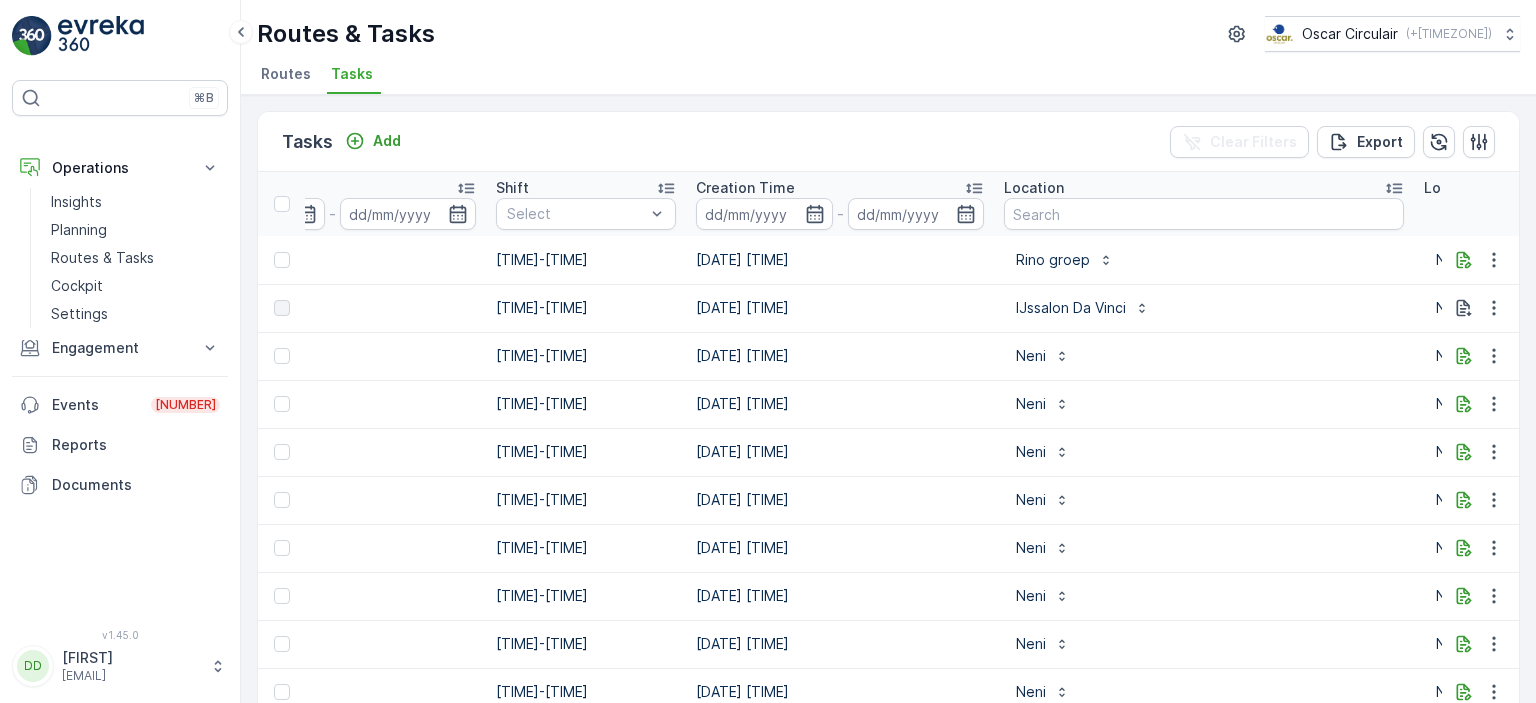 scroll, scrollTop: 0, scrollLeft: 1266, axis: horizontal 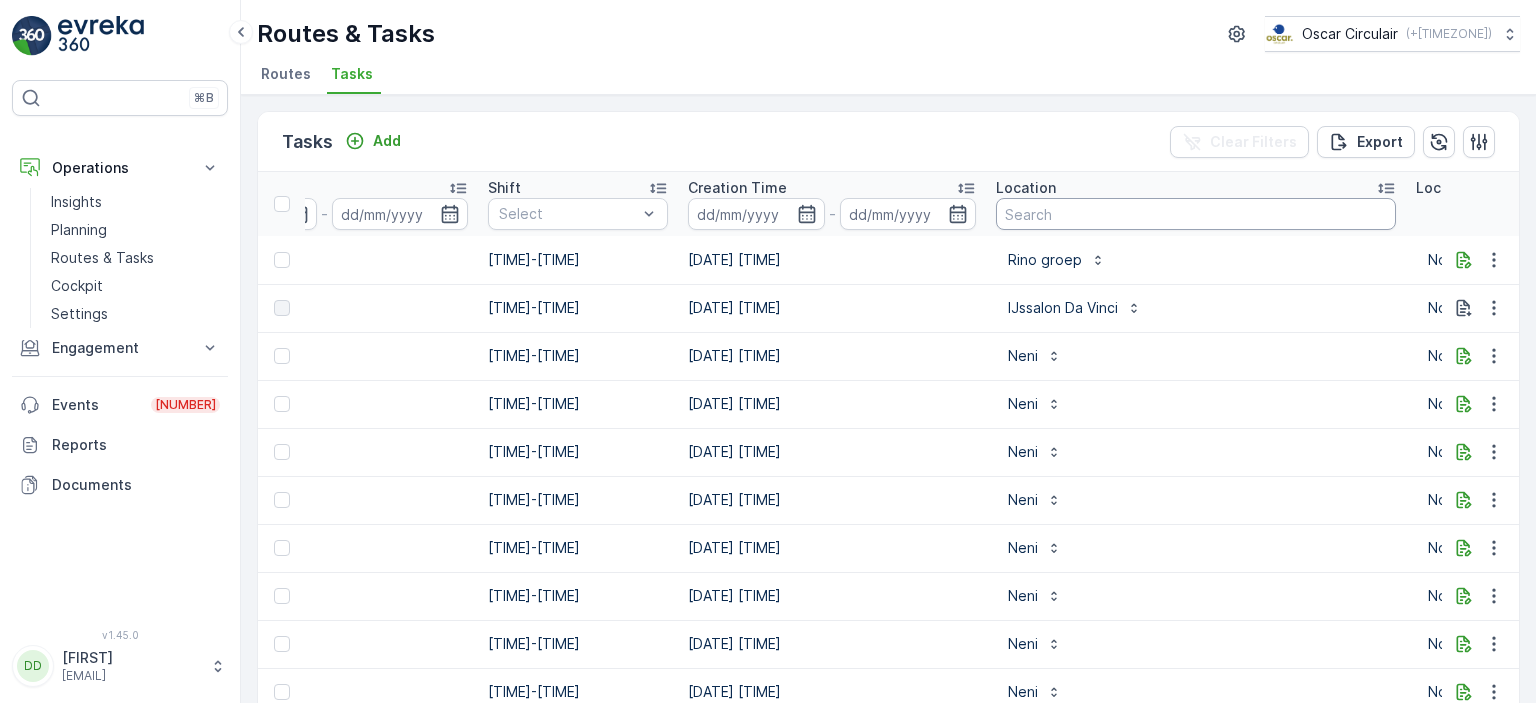 click at bounding box center [1196, 214] 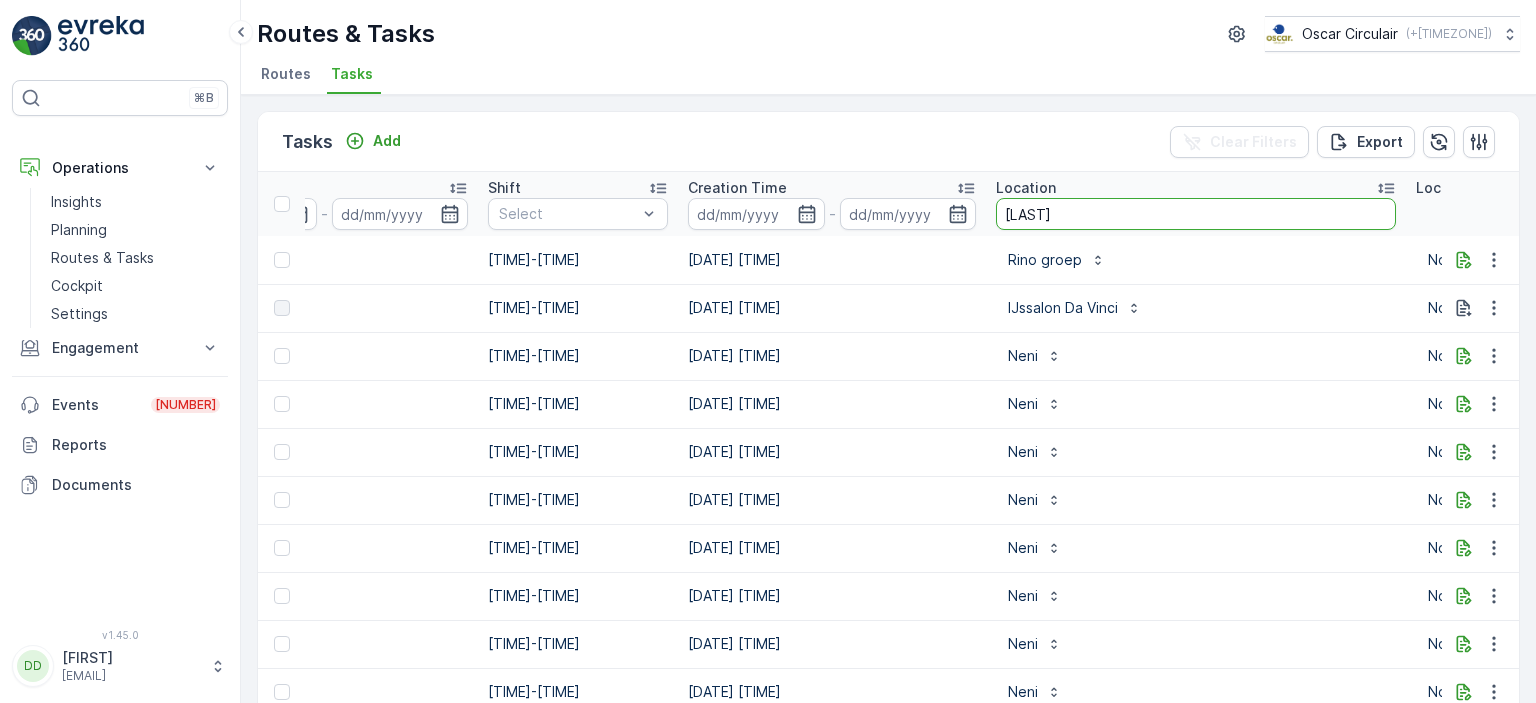type on "Buurman" 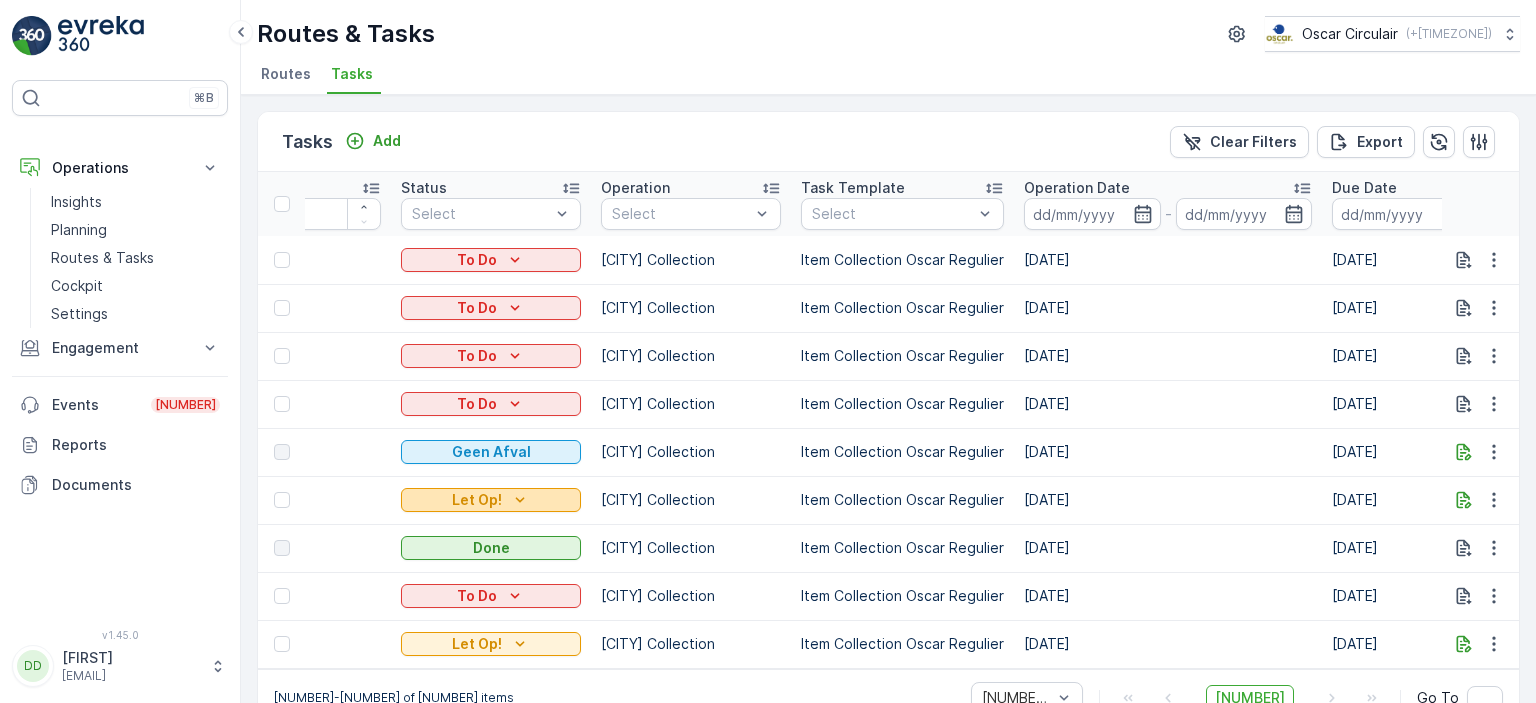 scroll, scrollTop: 0, scrollLeft: 0, axis: both 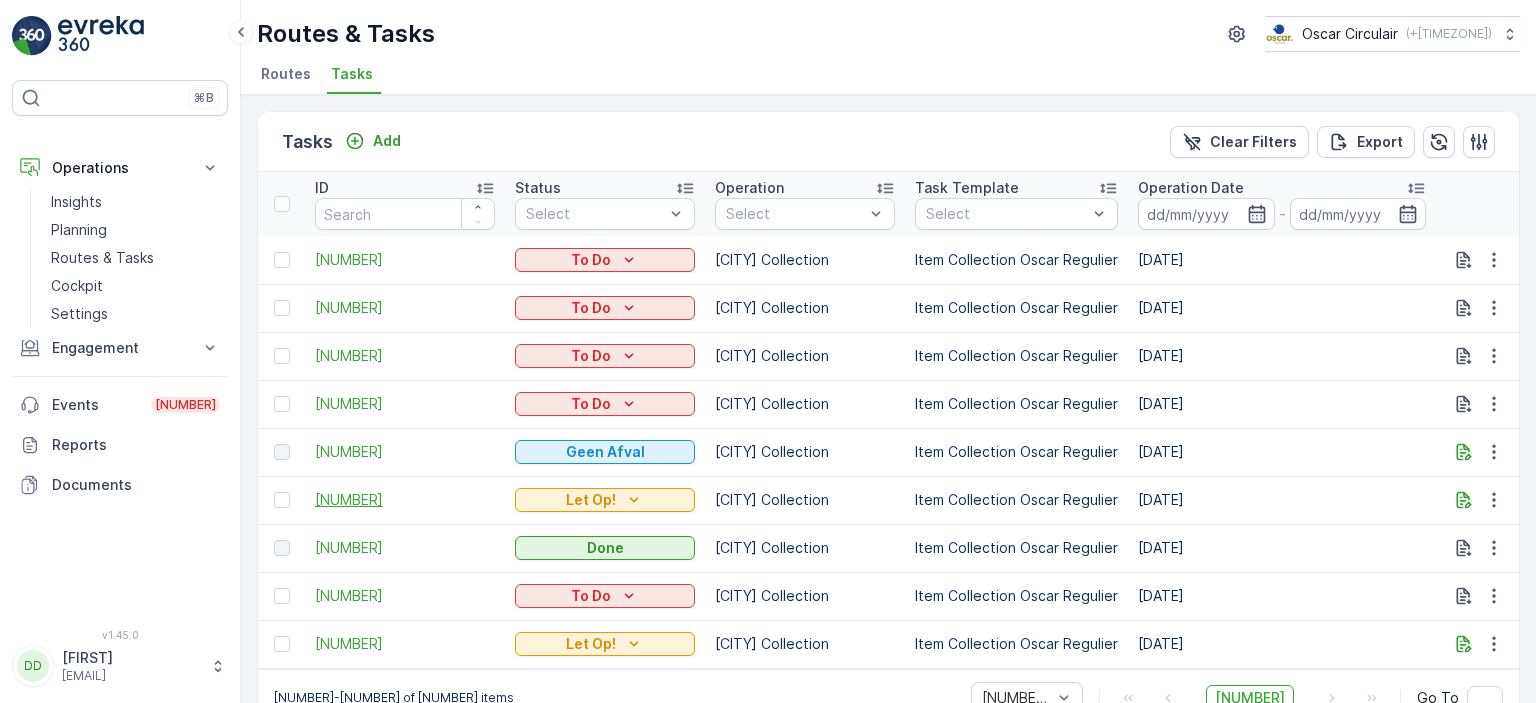 click on "[NUMBER]" at bounding box center (405, 500) 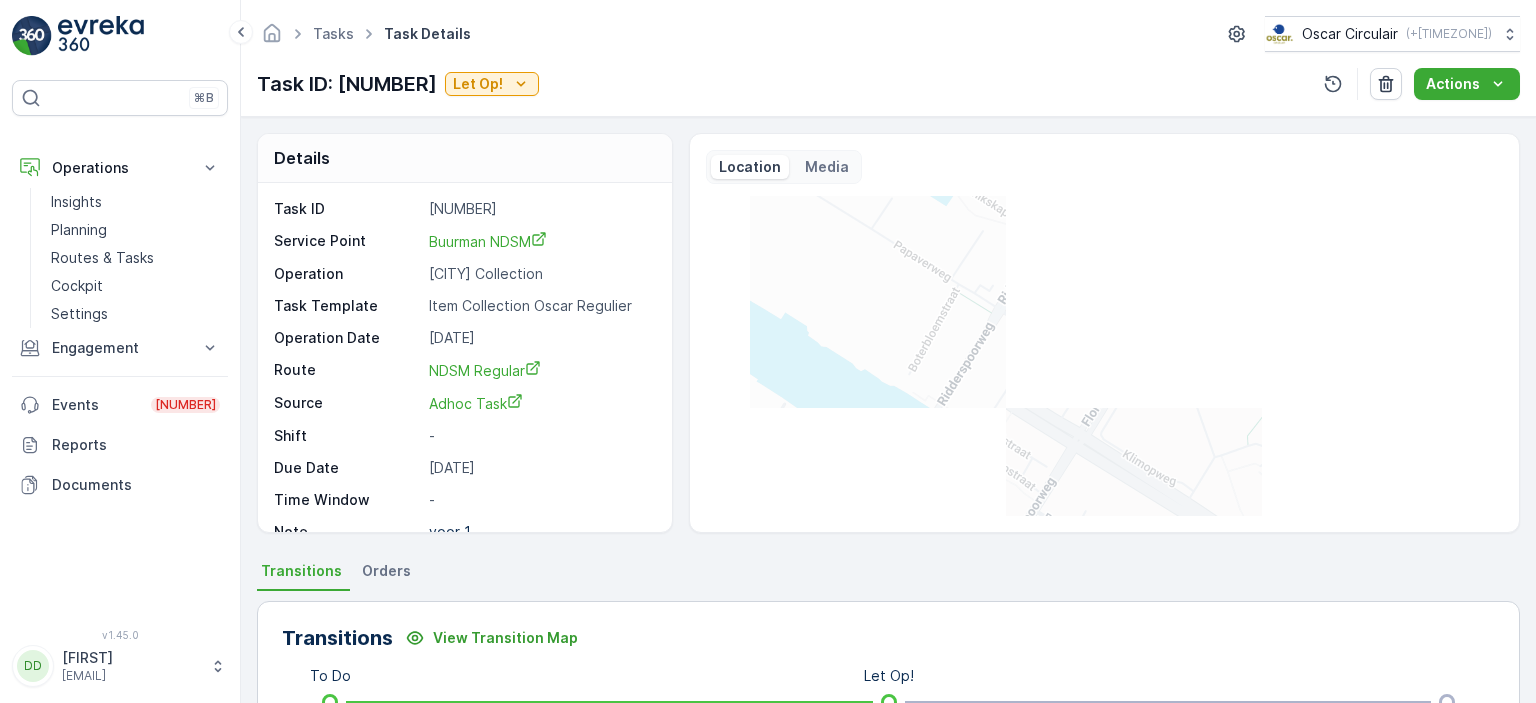 scroll, scrollTop: 24, scrollLeft: 0, axis: vertical 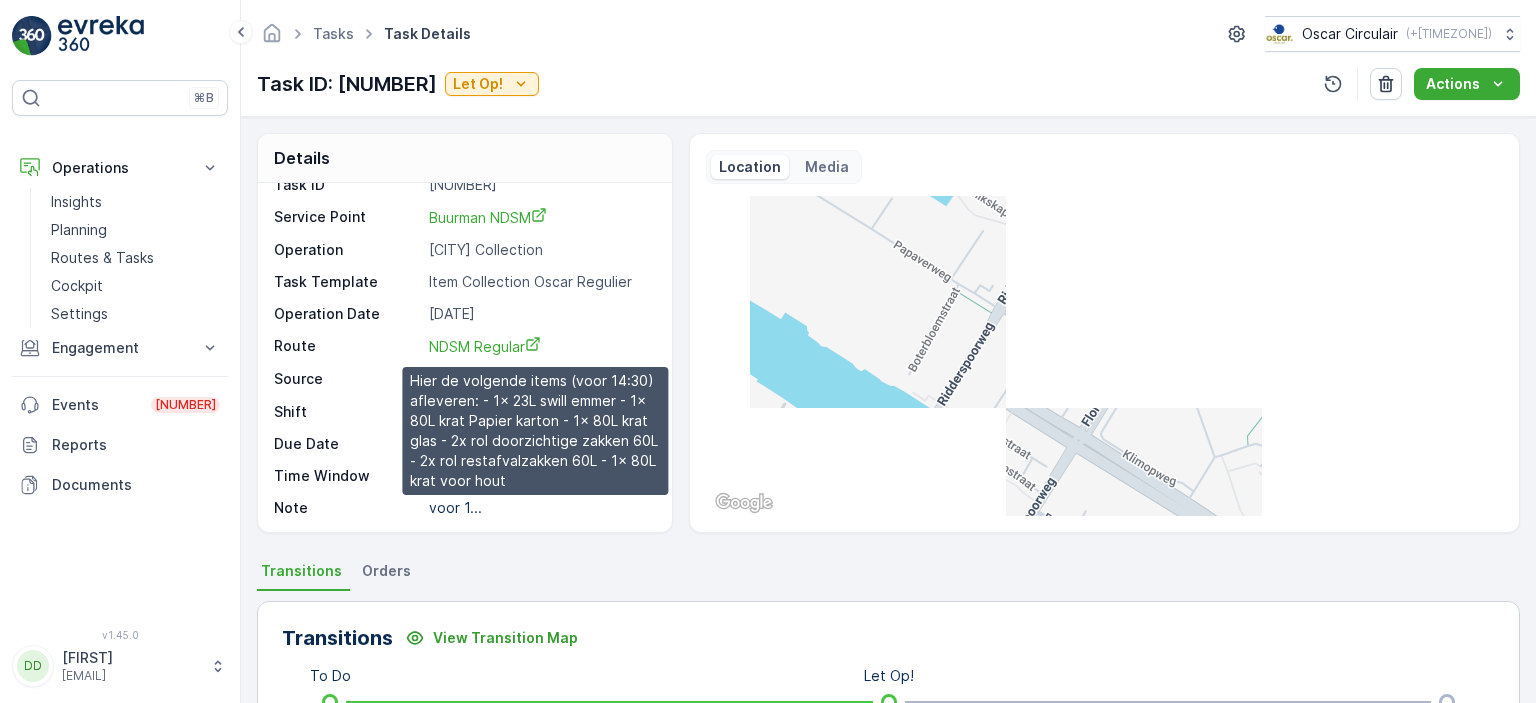 click on "voor 1..." at bounding box center [455, 507] 